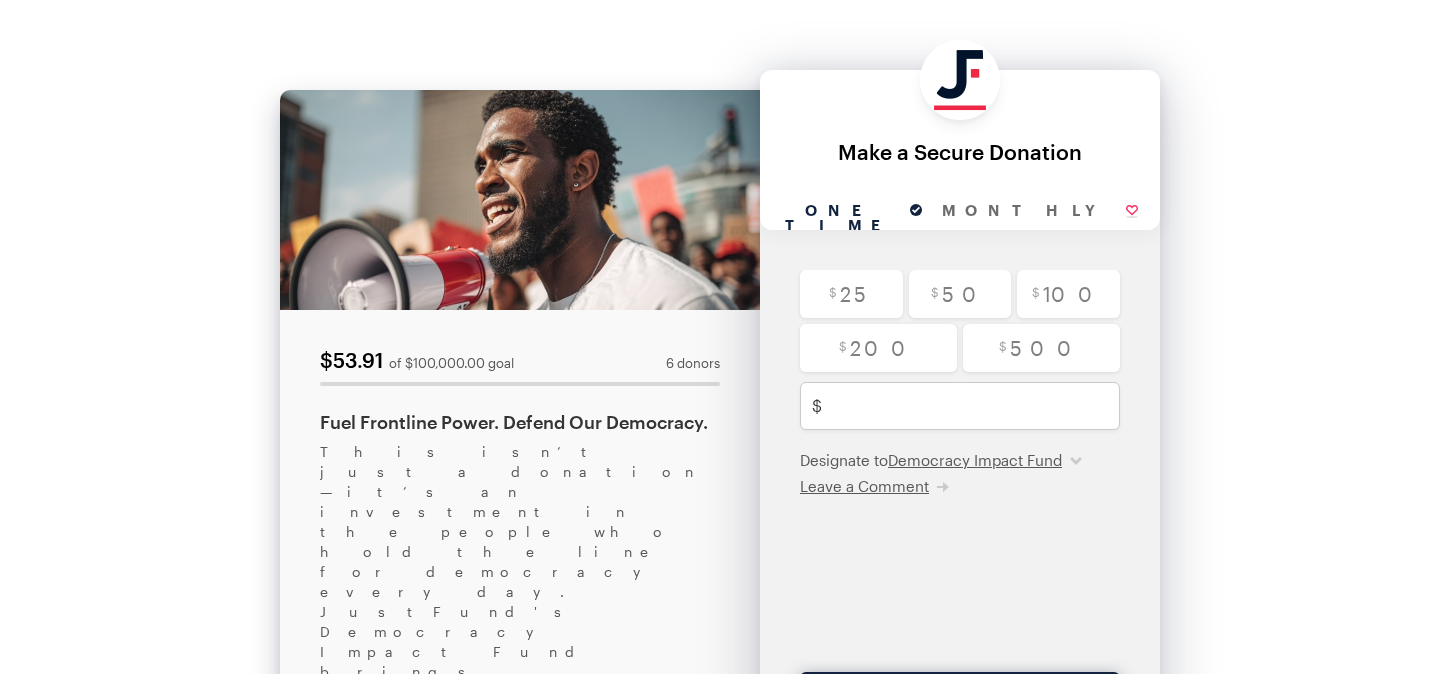 scroll, scrollTop: 0, scrollLeft: 0, axis: both 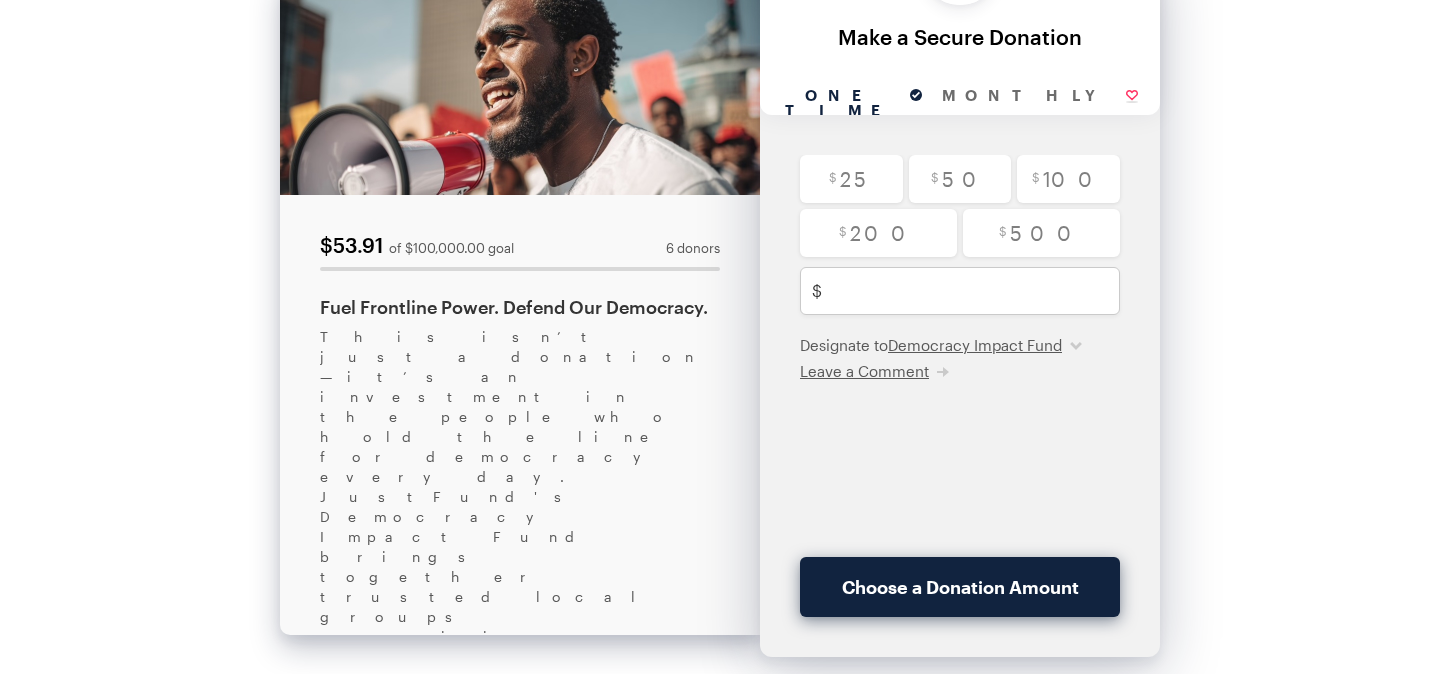 click on "Share this Fundraiser" at bounding box center [426, 1126] 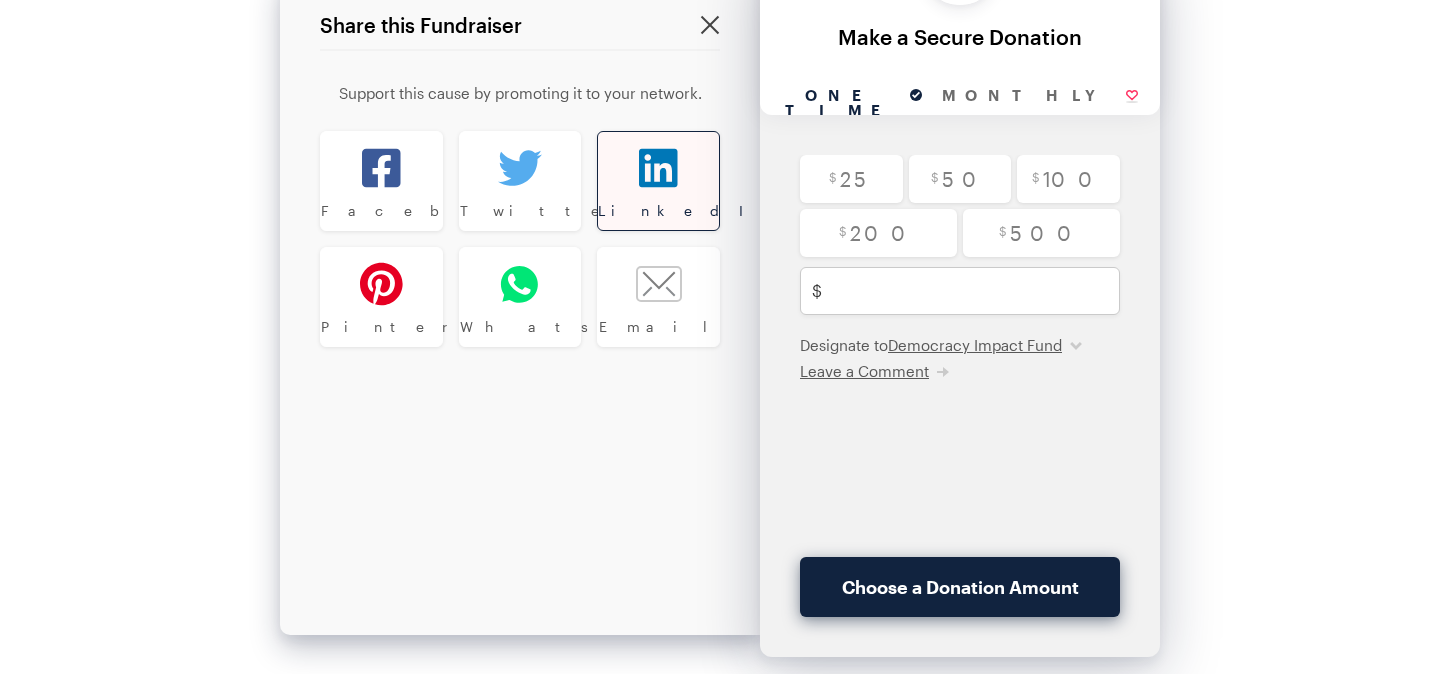 click at bounding box center [658, 168] 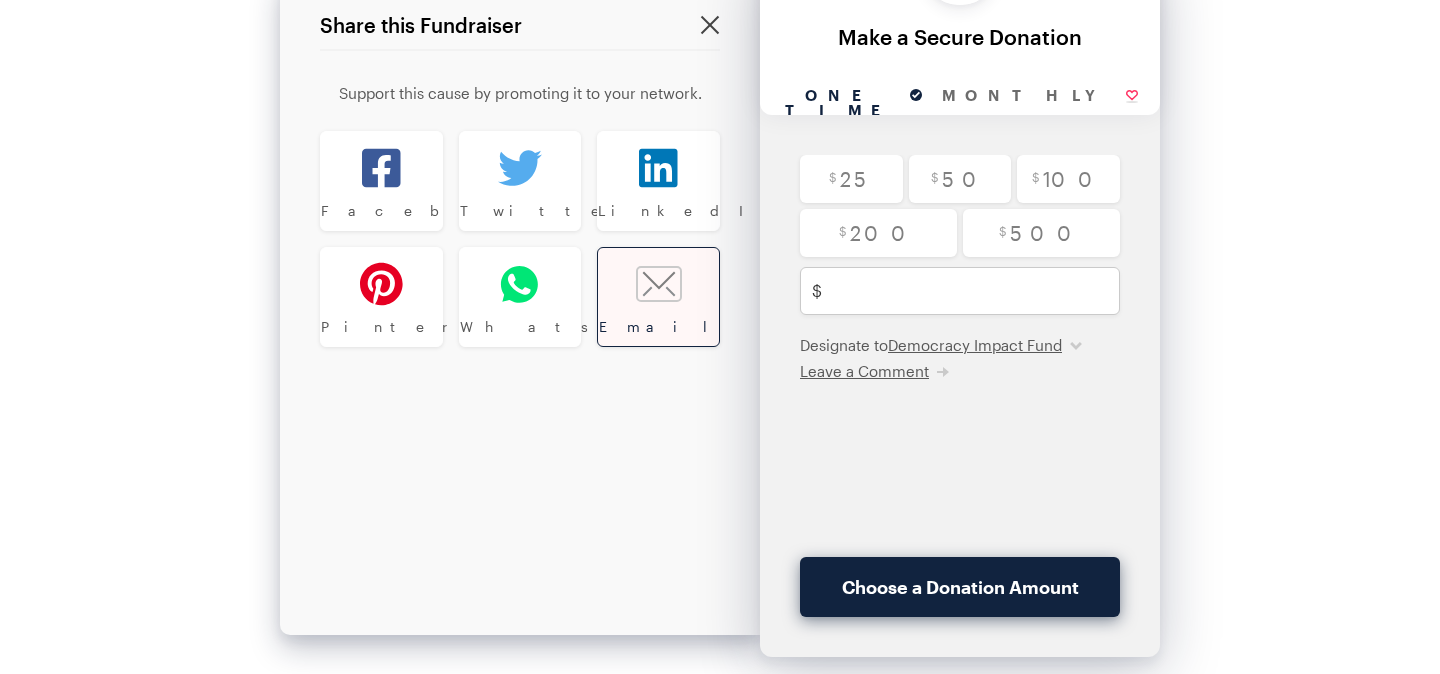 click on "Email" at bounding box center [658, 327] 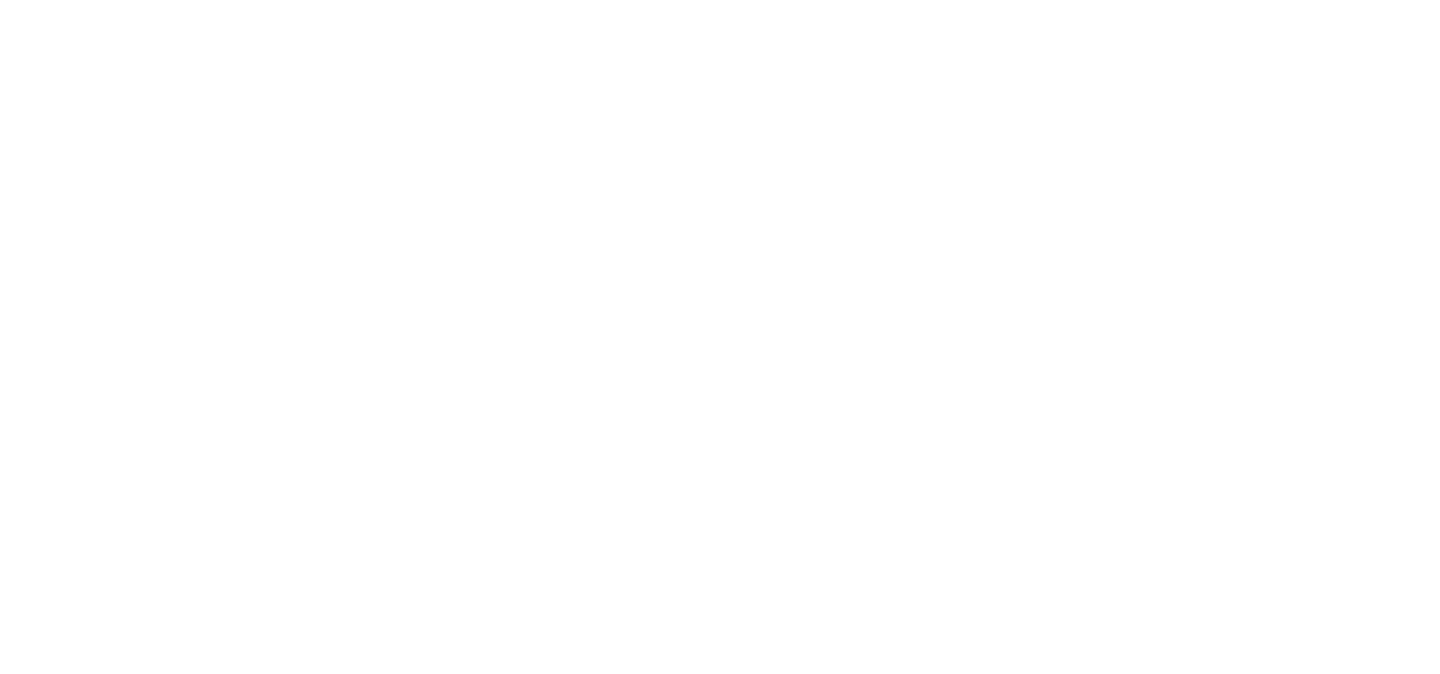 scroll, scrollTop: 0, scrollLeft: 0, axis: both 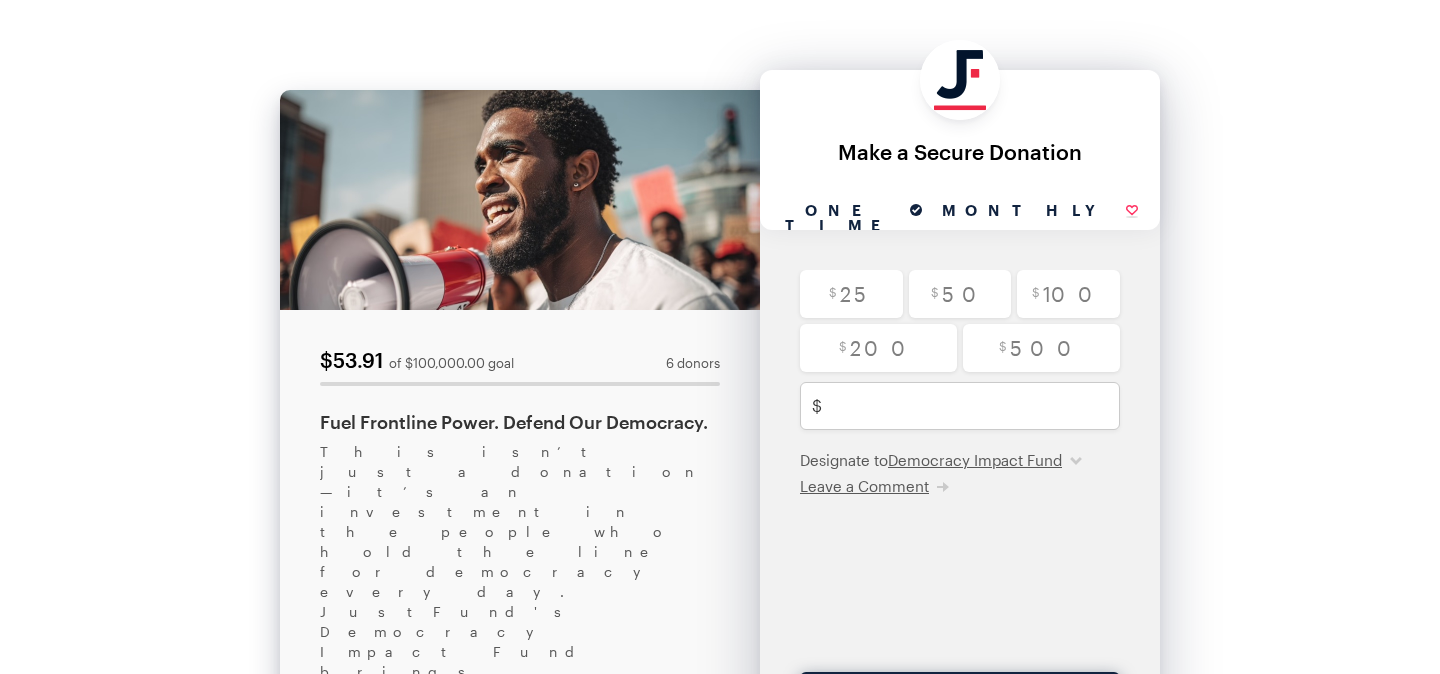 click on "Monthly" at bounding box center [1040, 211] 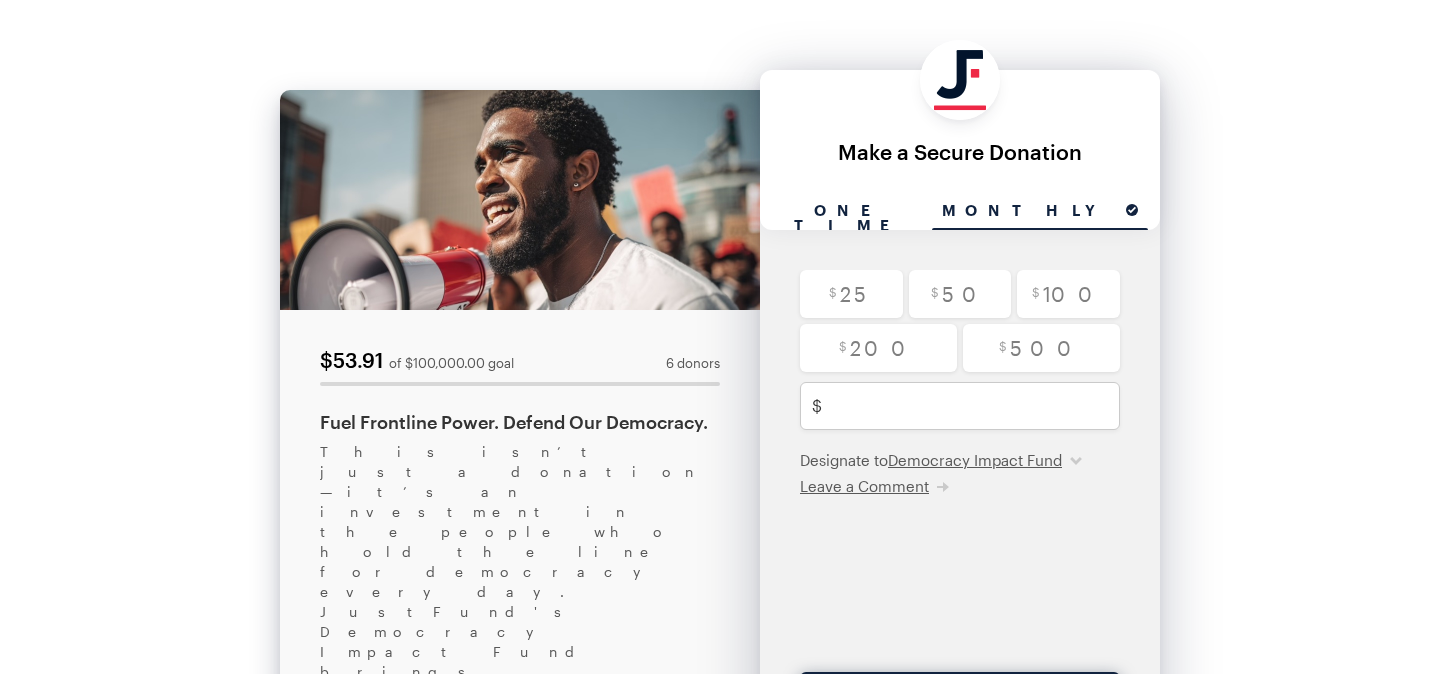 click on "One time" at bounding box center (852, 211) 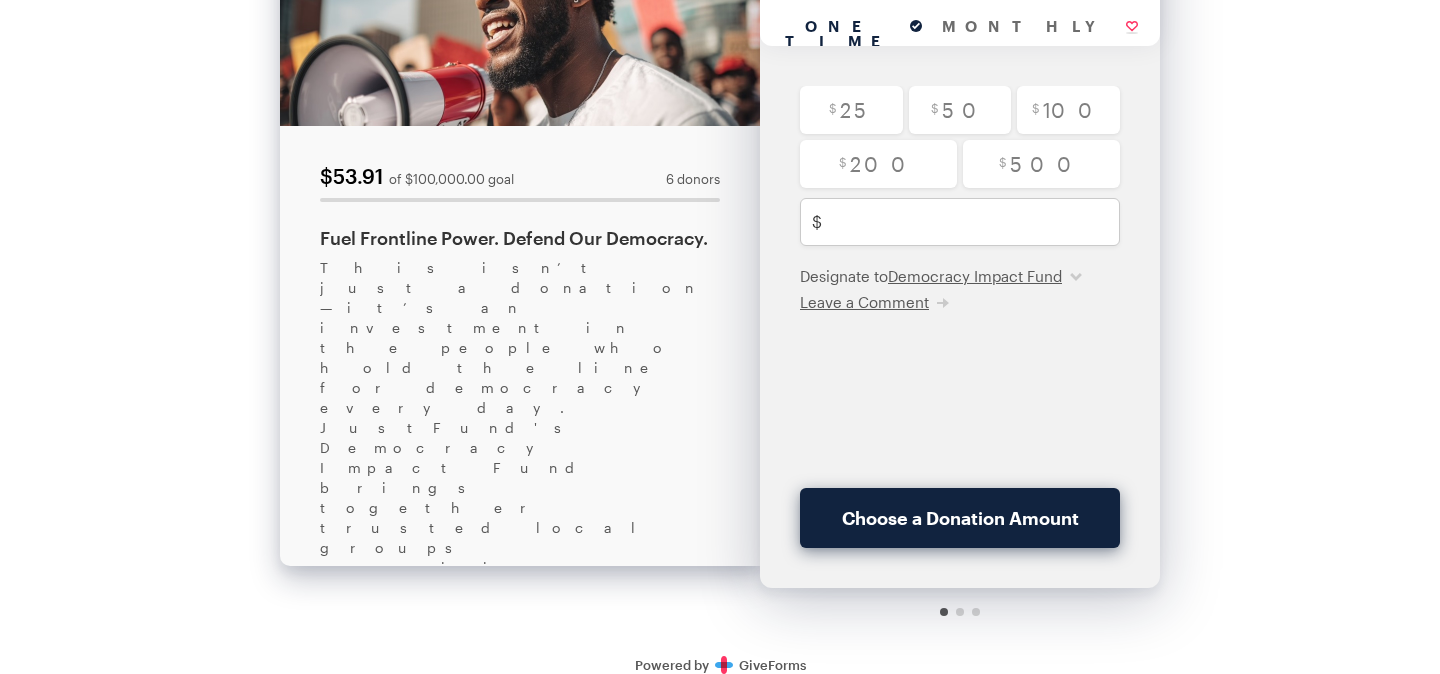scroll, scrollTop: 185, scrollLeft: 0, axis: vertical 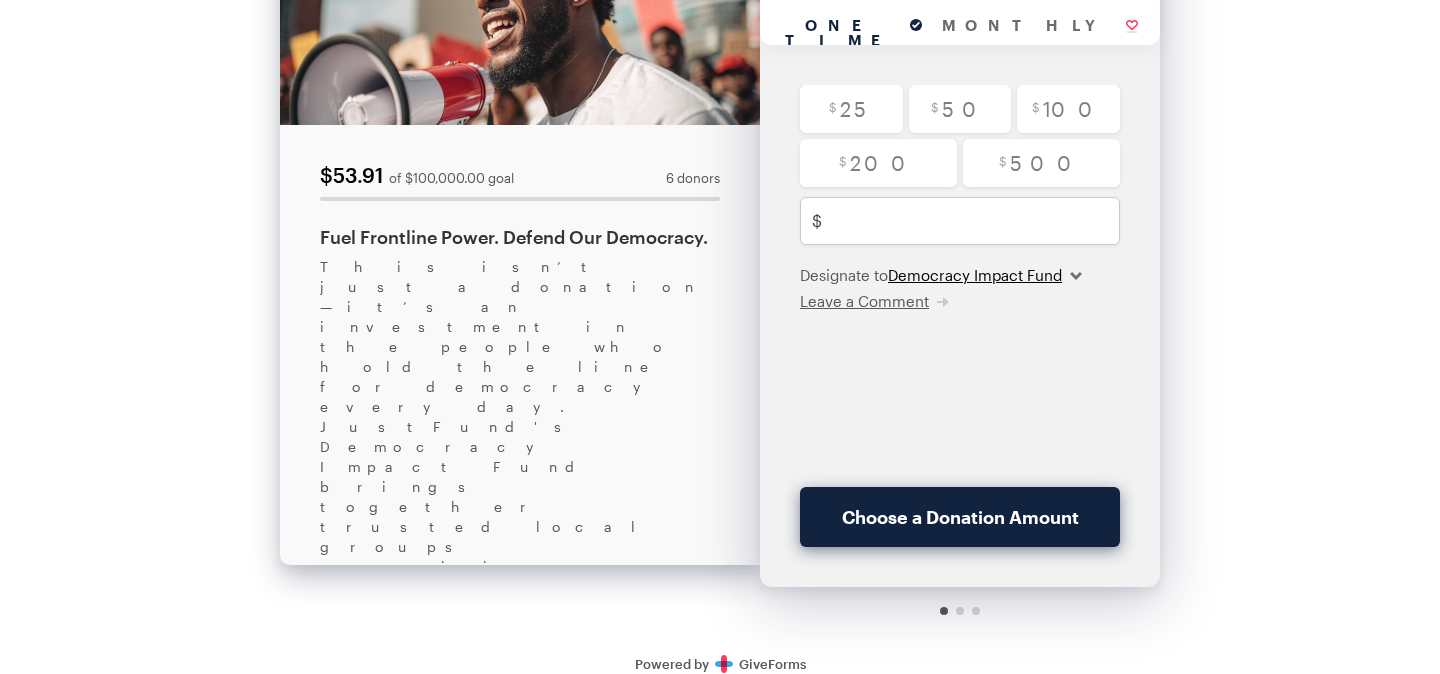 click on "Democracy Impact Fund" at bounding box center (985, 275) 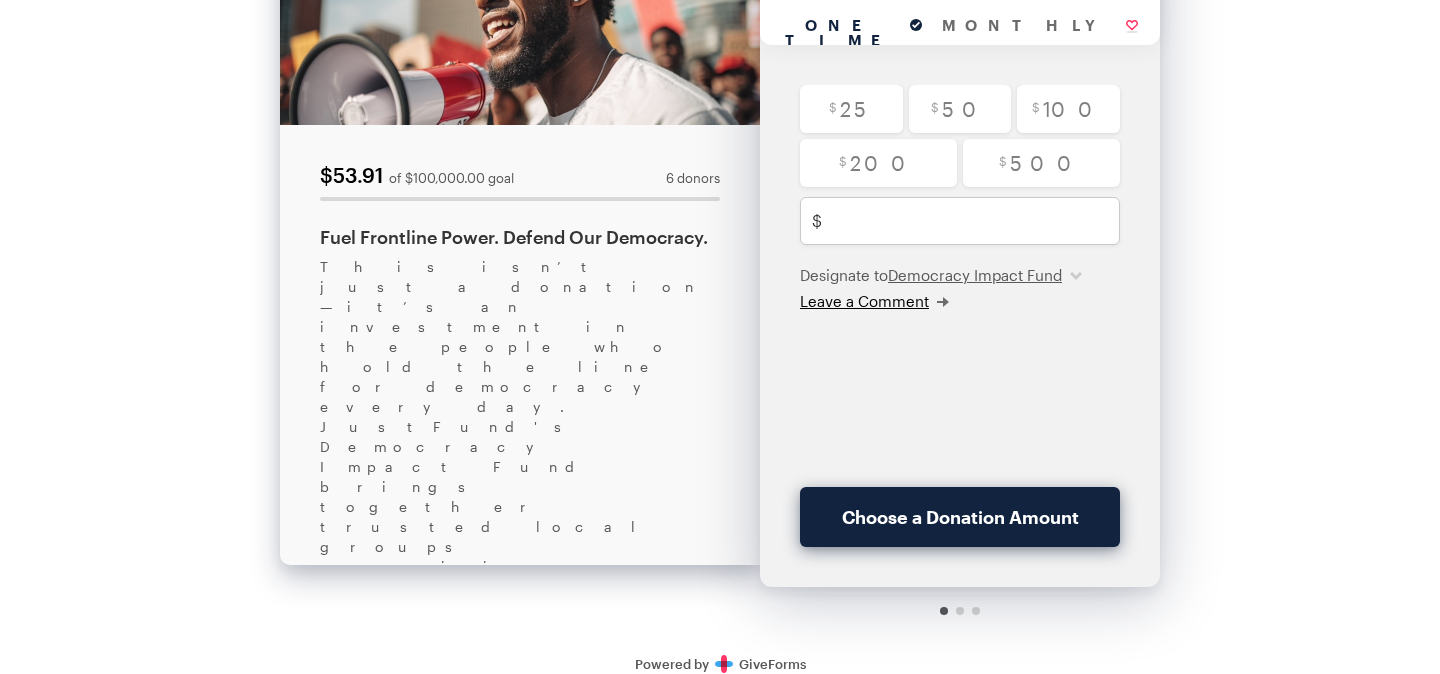 click on "Leave a Comment" at bounding box center (864, 301) 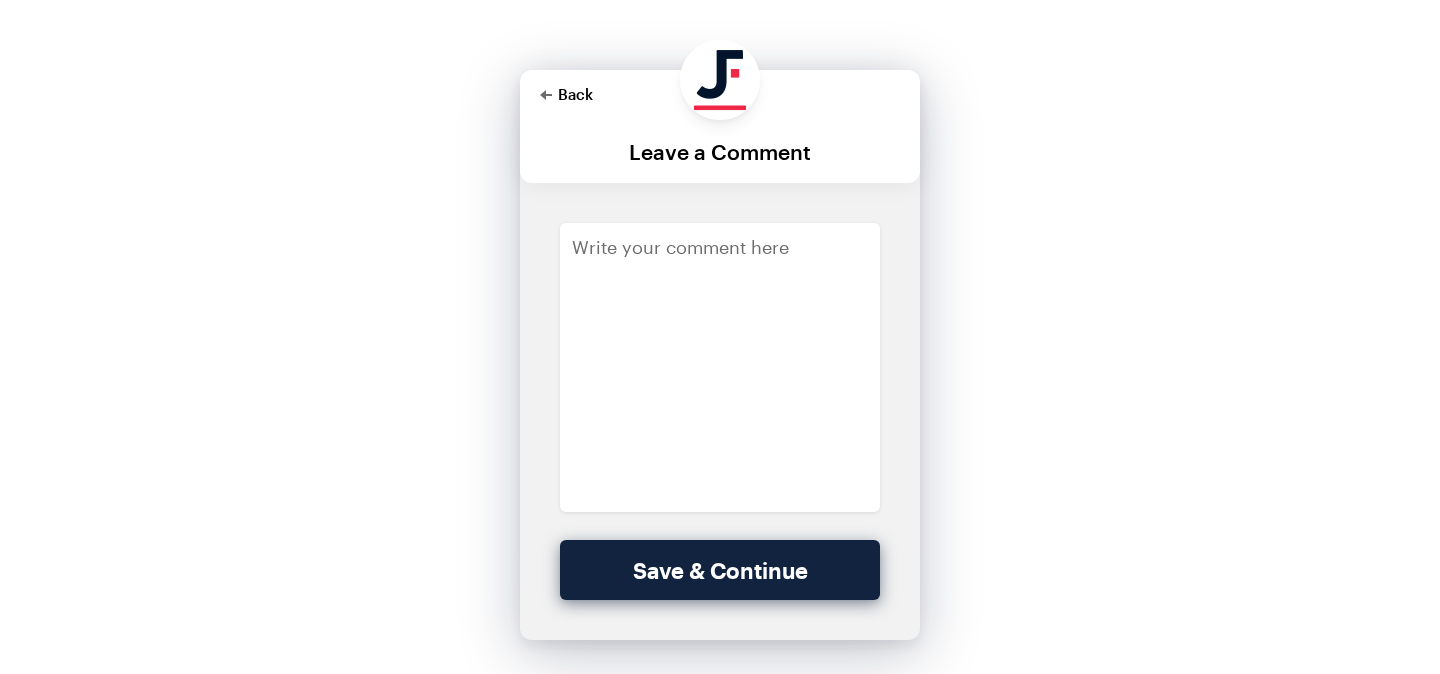 click on "Back" at bounding box center (566, 94) 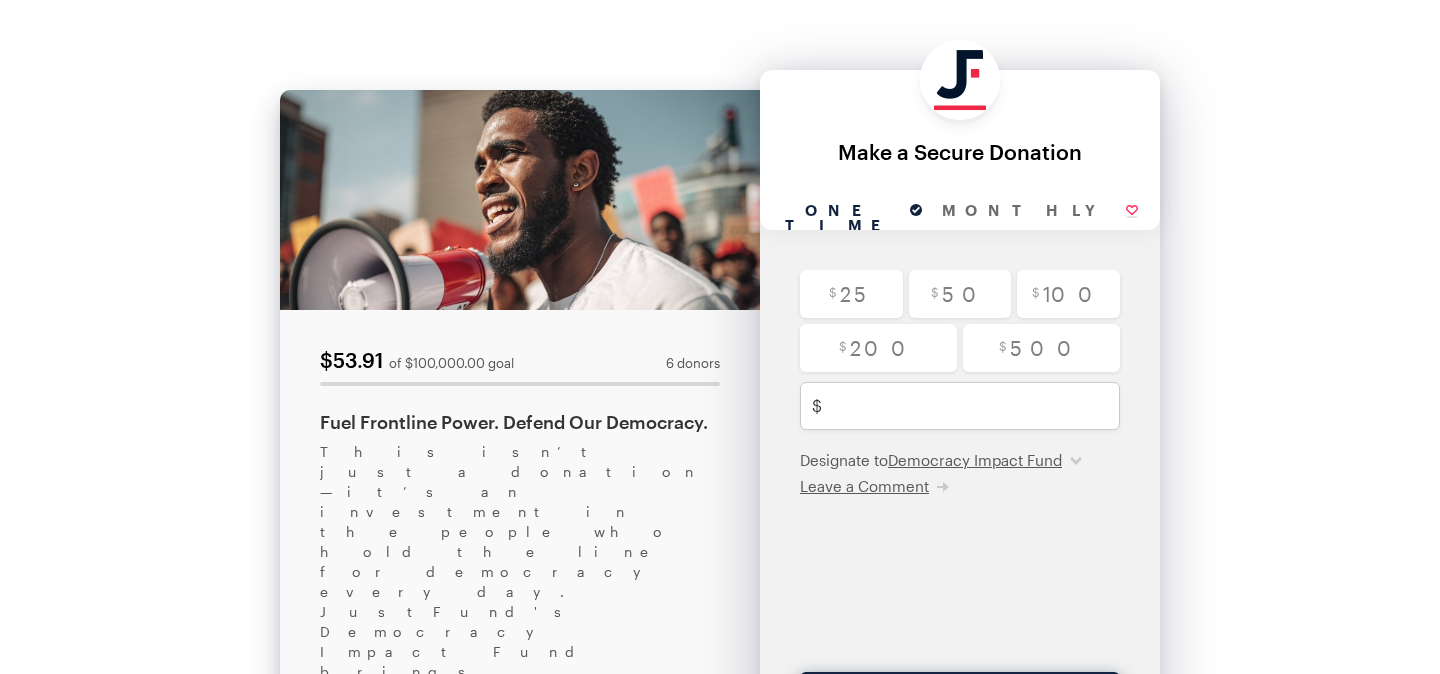 scroll, scrollTop: 126, scrollLeft: 0, axis: vertical 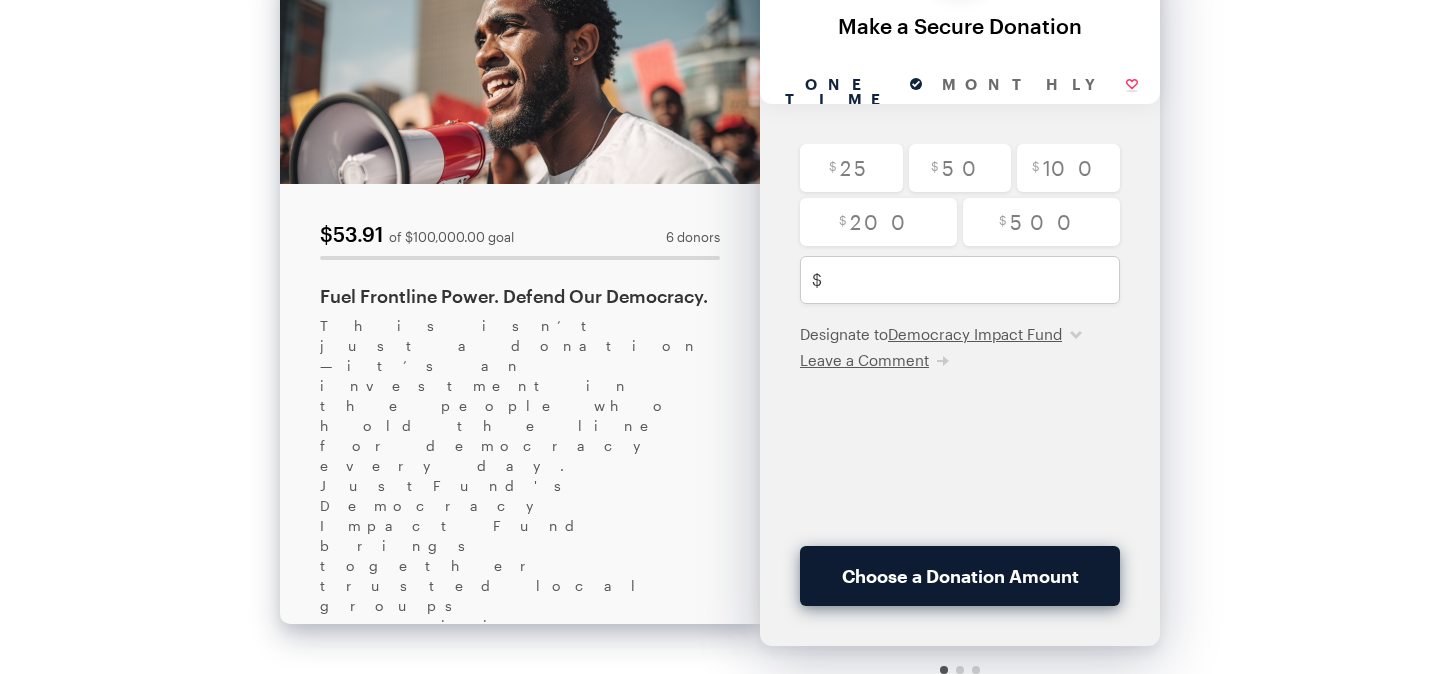 click on "Choose a Donation Amount" at bounding box center (960, 576) 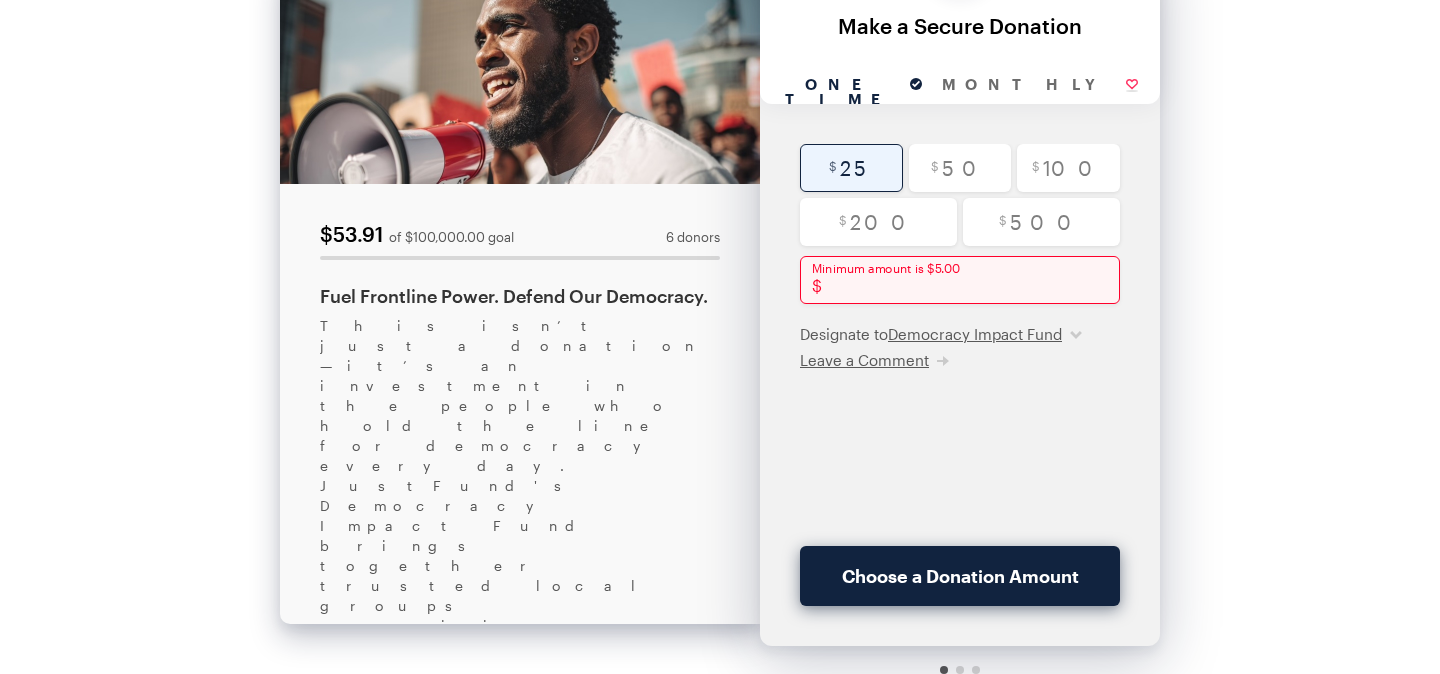 click at bounding box center (851, 168) 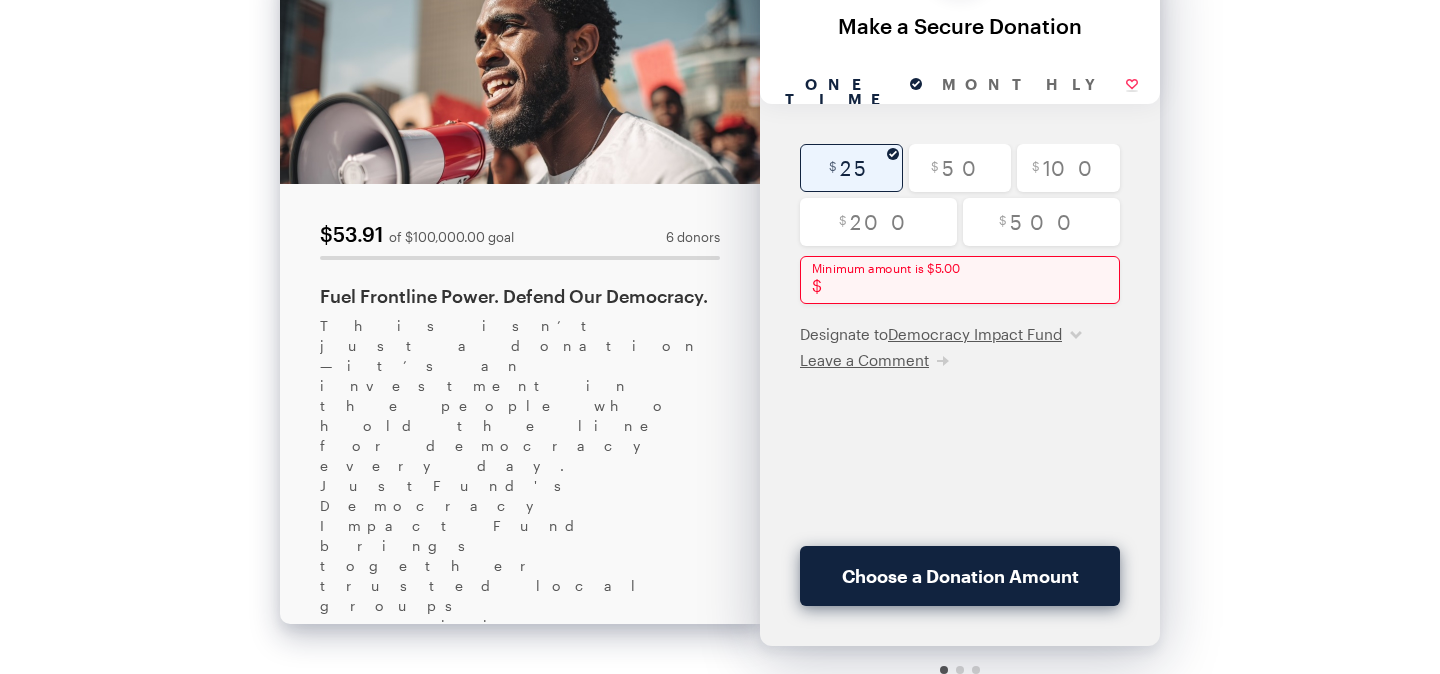 type on "25" 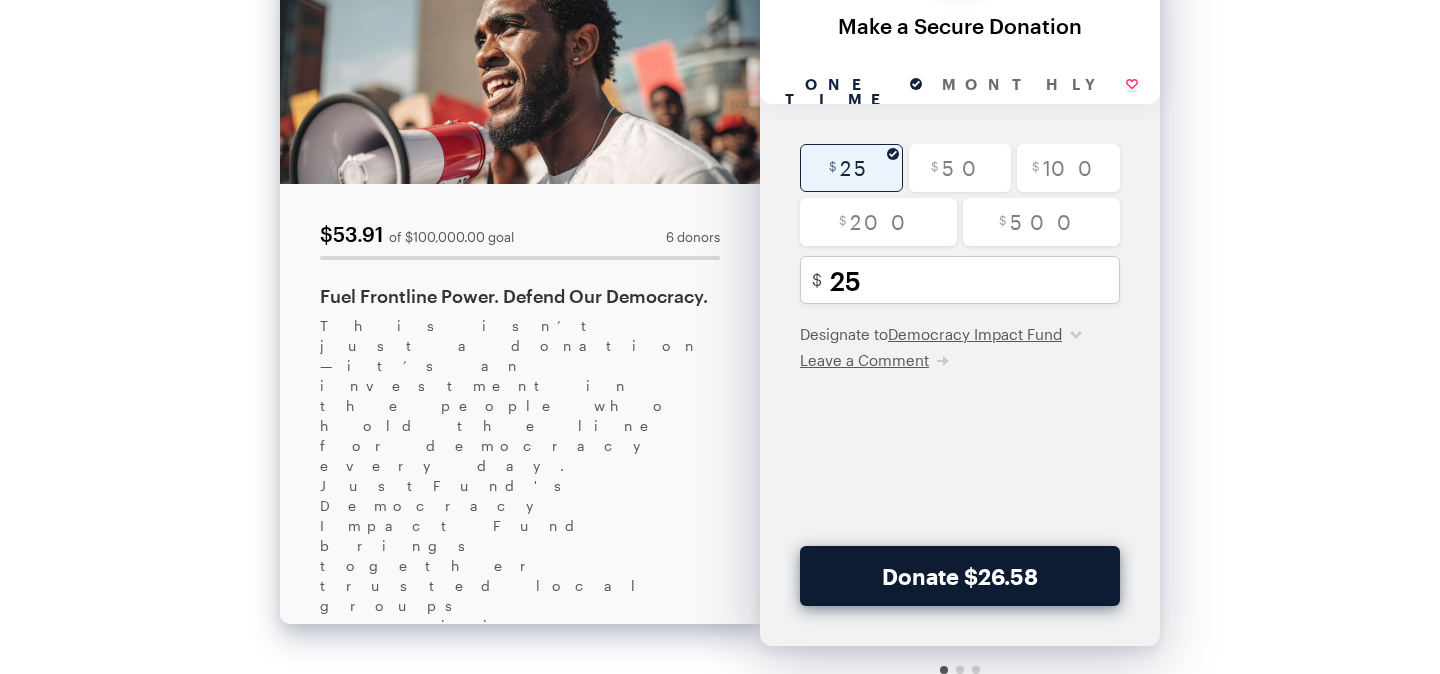 click on "Donate $26.58" at bounding box center [960, 576] 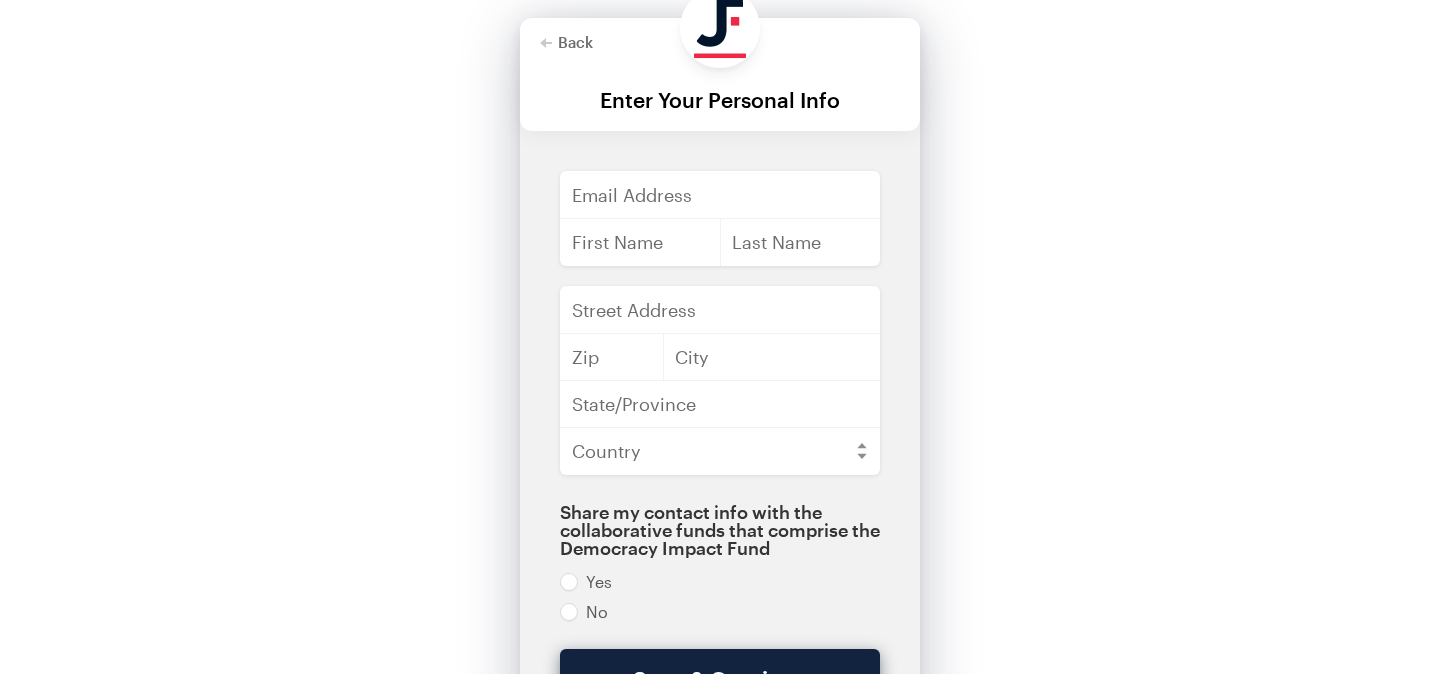 scroll, scrollTop: 0, scrollLeft: 0, axis: both 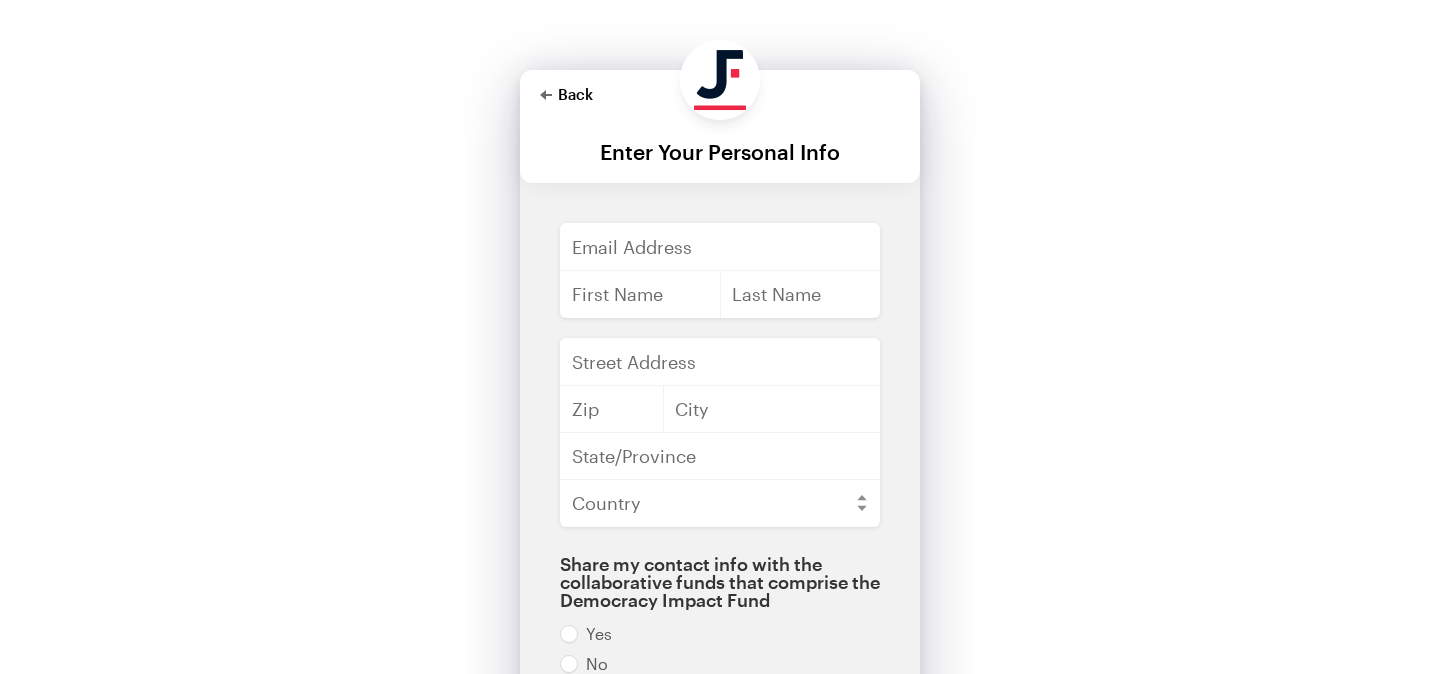 click on "Back" at bounding box center [566, 94] 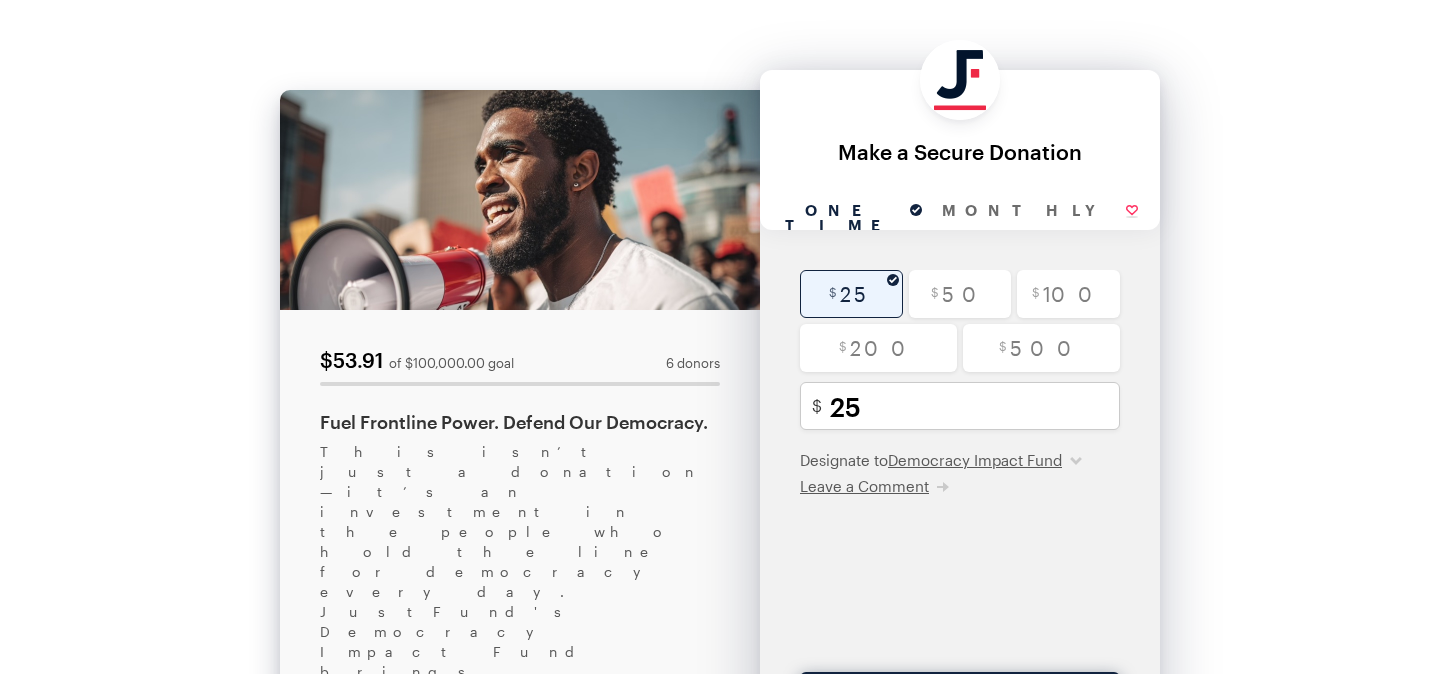 scroll, scrollTop: 204, scrollLeft: 0, axis: vertical 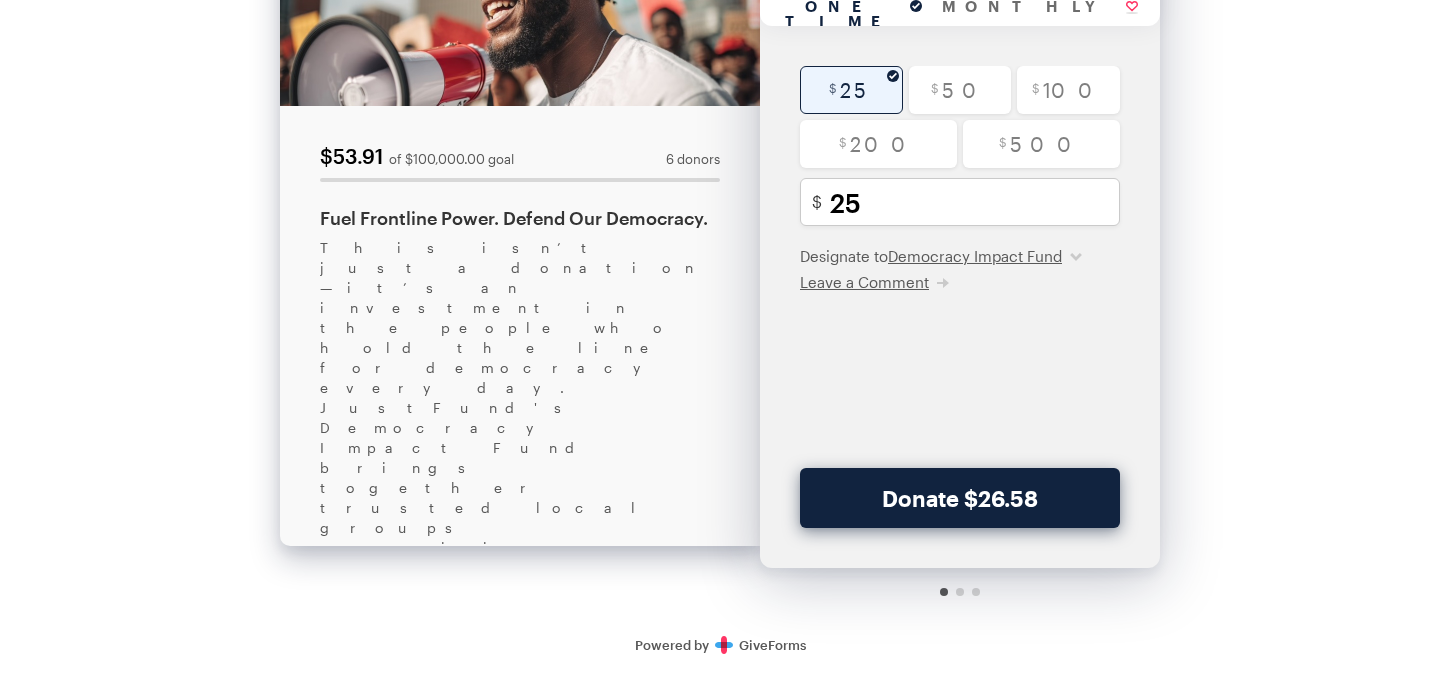 click on "Share this Fundraiser" at bounding box center (426, 1037) 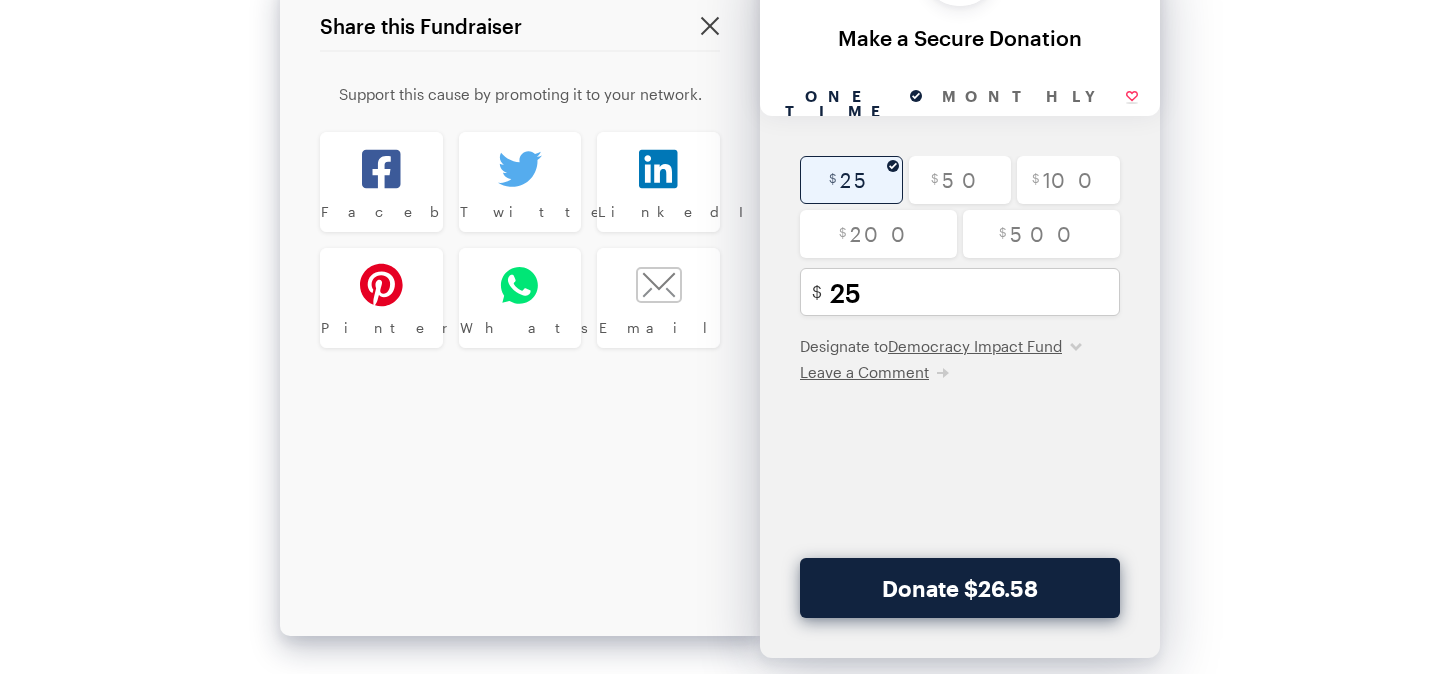 scroll, scrollTop: 76, scrollLeft: 0, axis: vertical 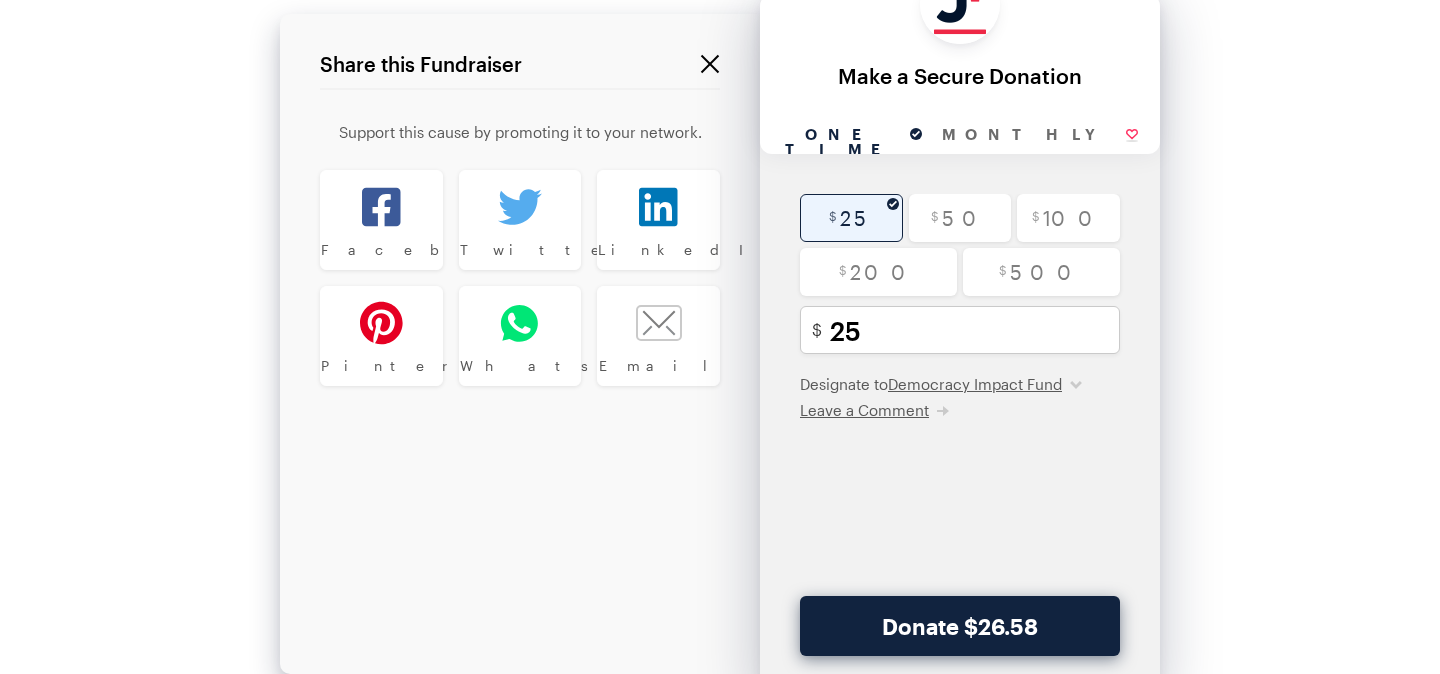 click at bounding box center (710, 64) 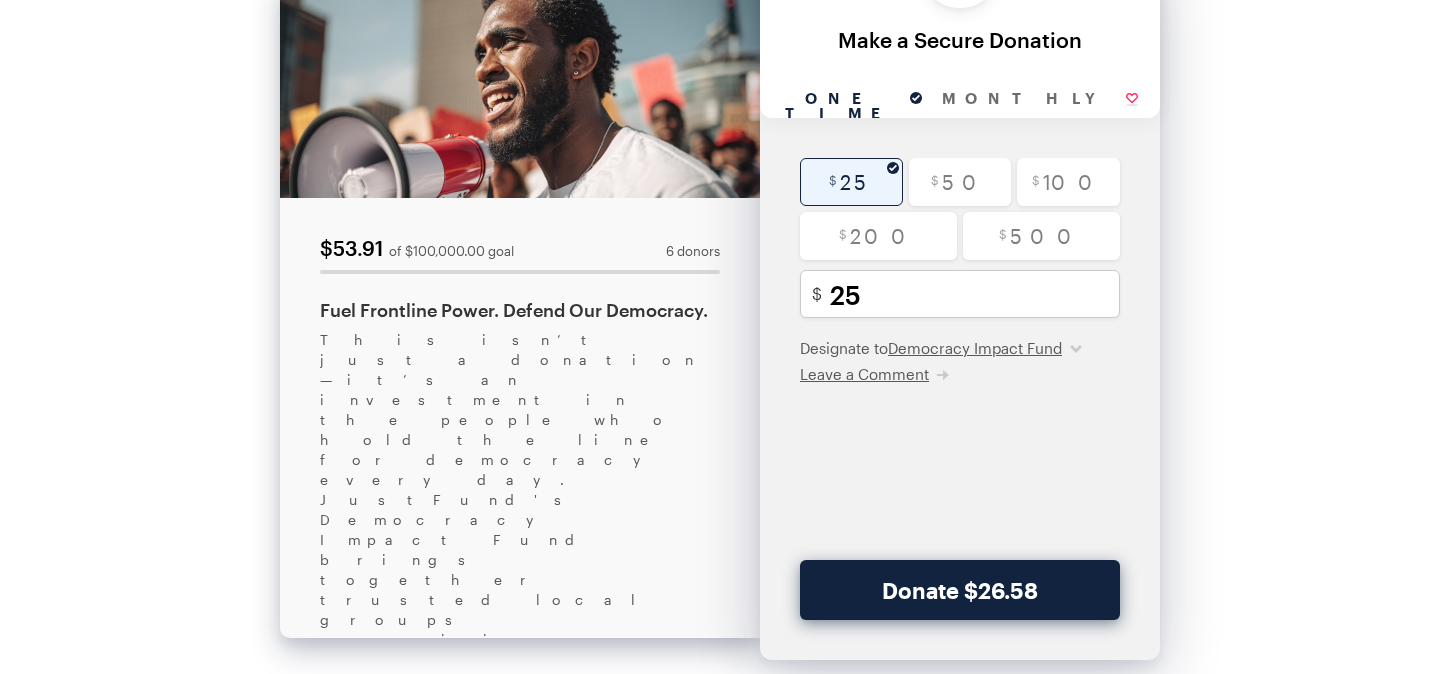 scroll, scrollTop: 159, scrollLeft: 0, axis: vertical 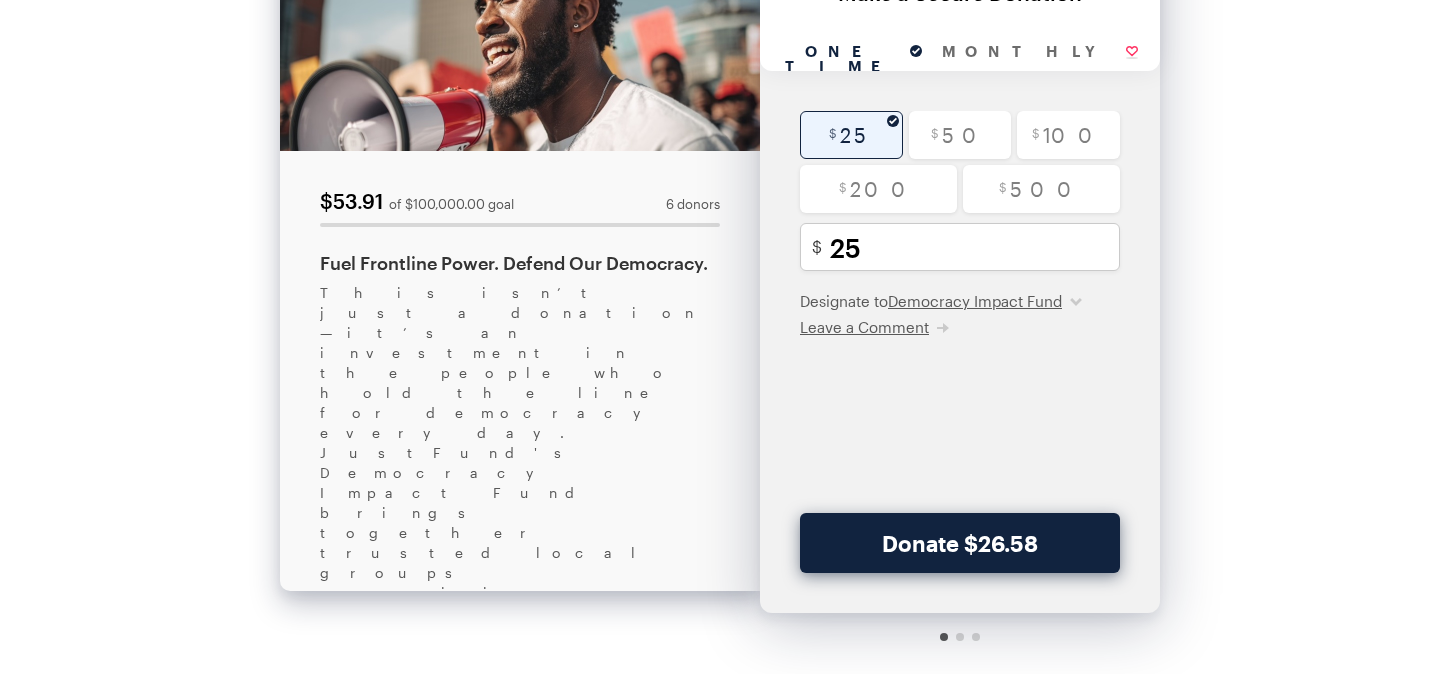 click on "Share this Fundraiser" at bounding box center [426, 1082] 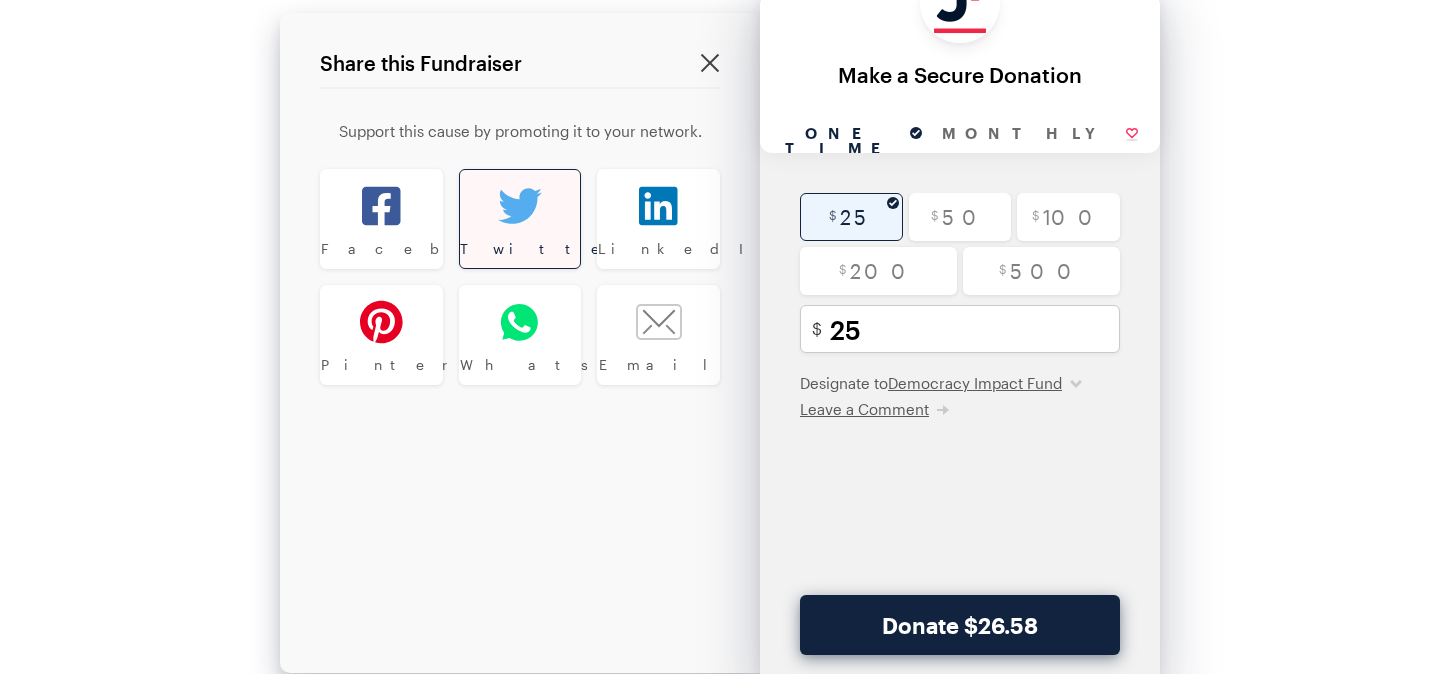 scroll, scrollTop: 71, scrollLeft: 0, axis: vertical 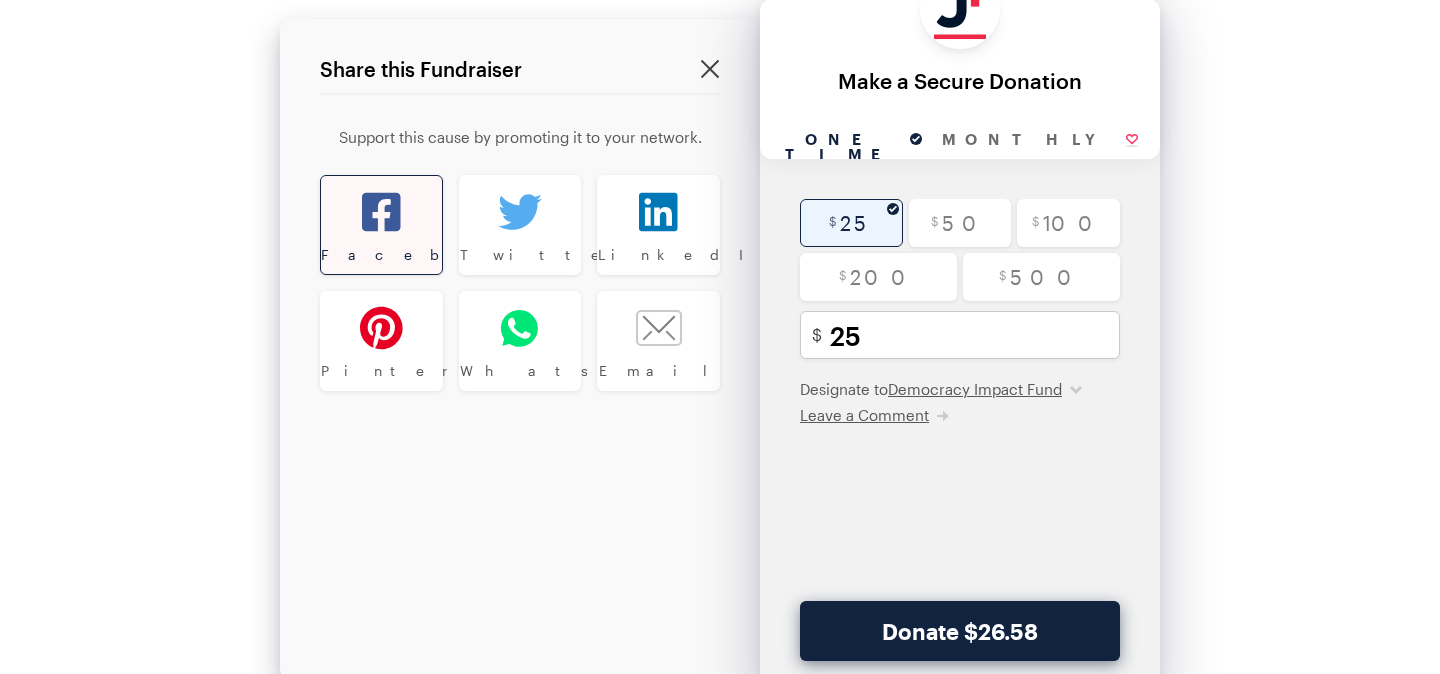 click 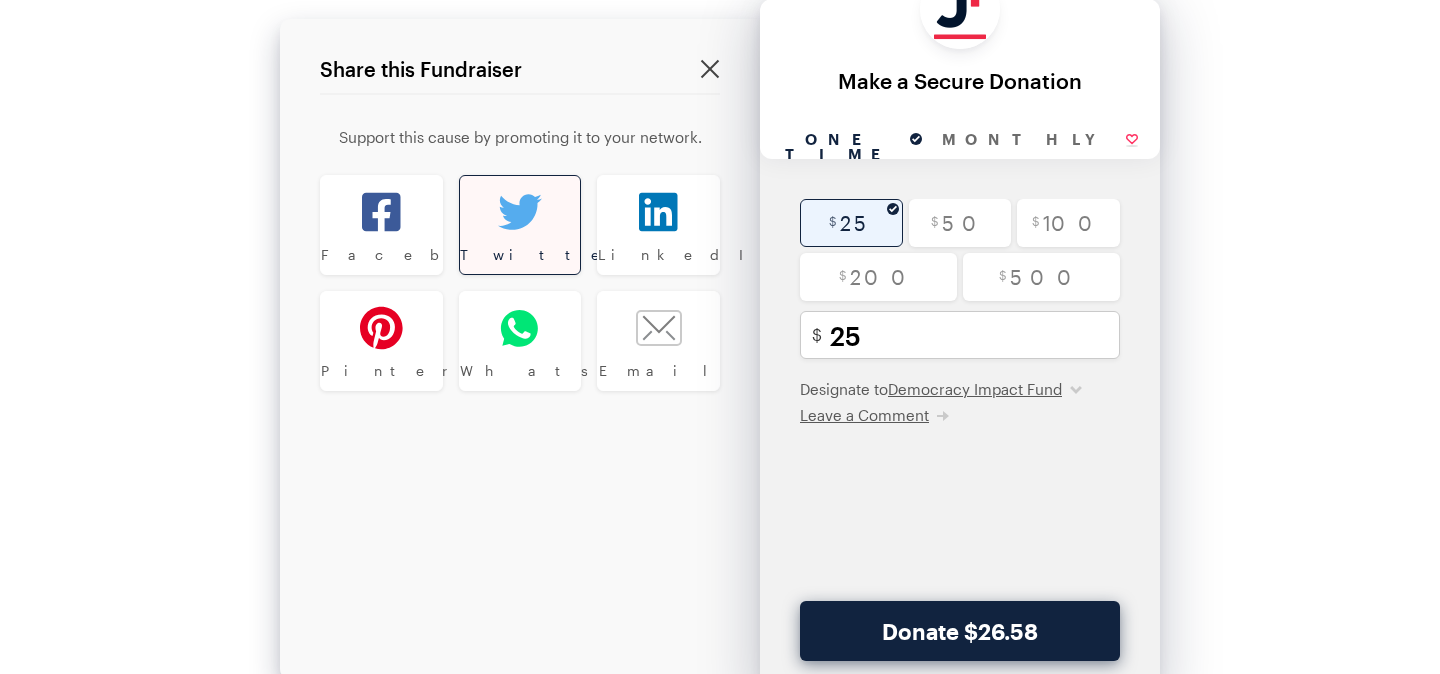 click at bounding box center (520, 212) 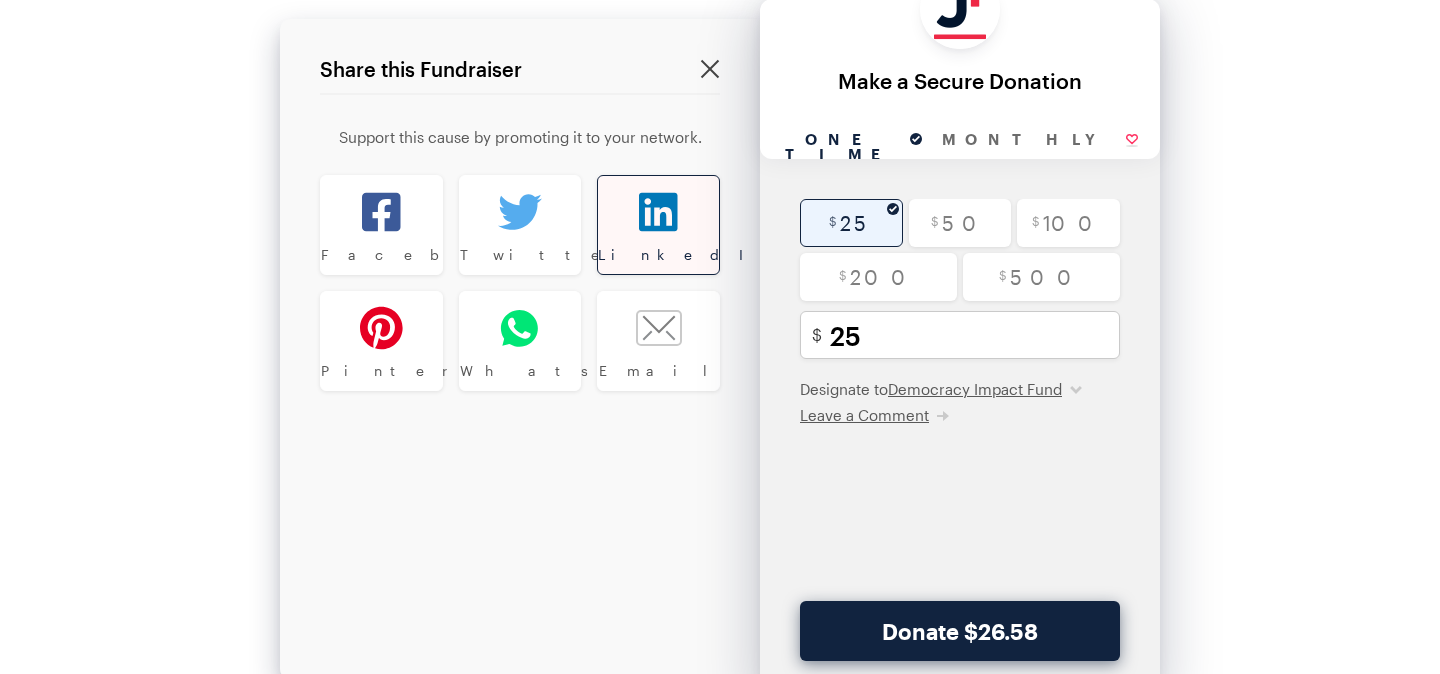 click at bounding box center (658, 212) 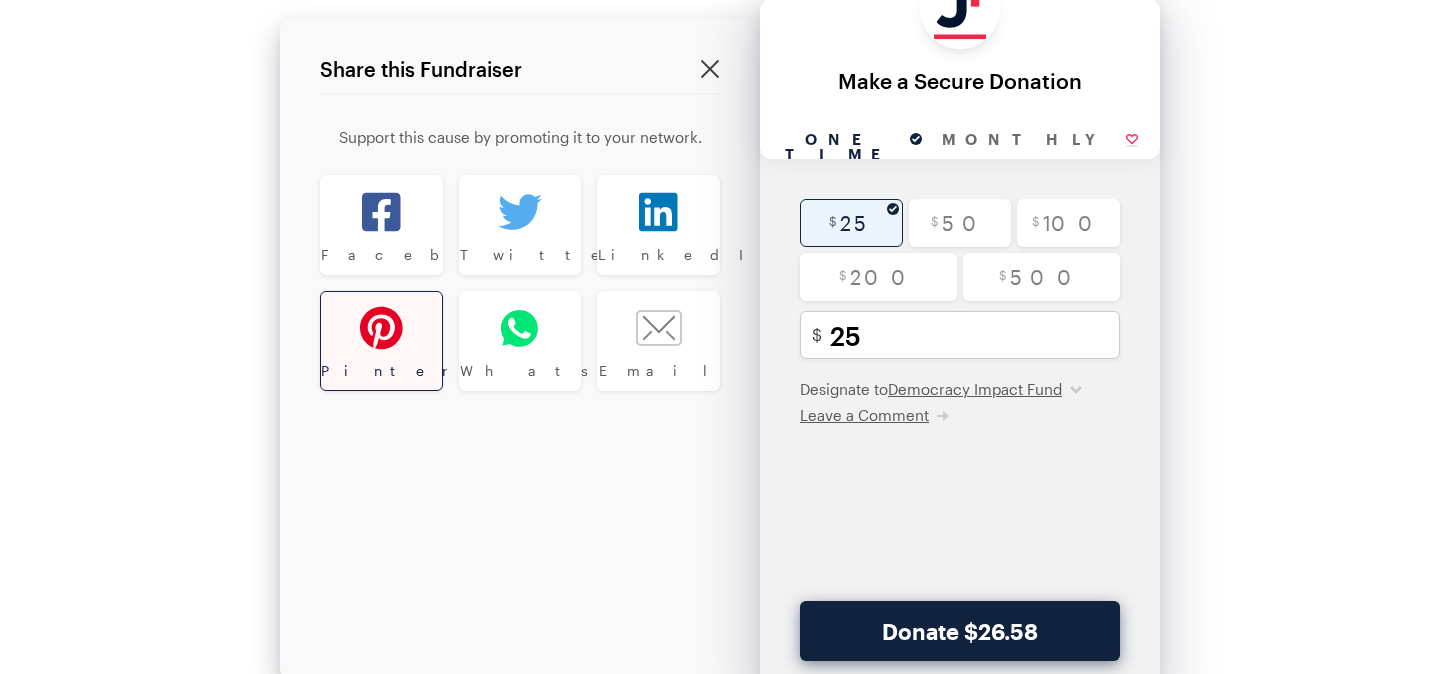 click at bounding box center (381, 328) 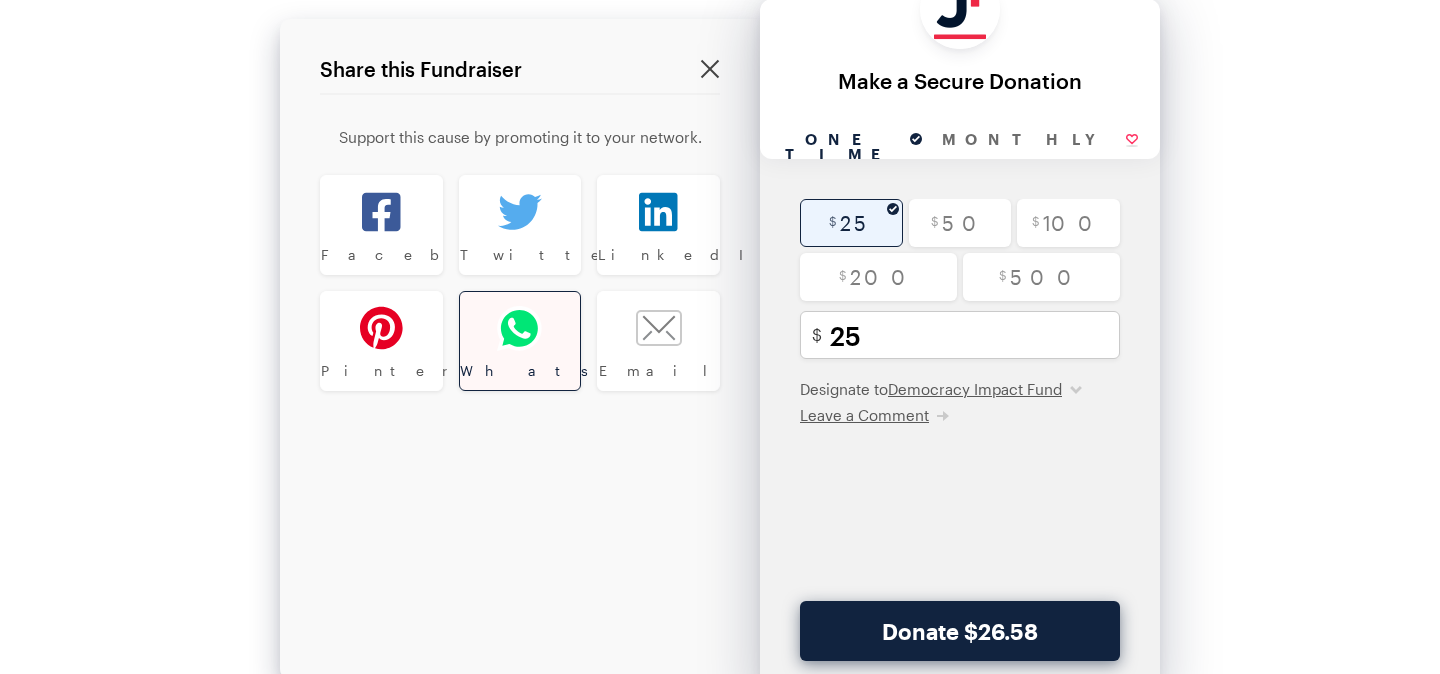 click 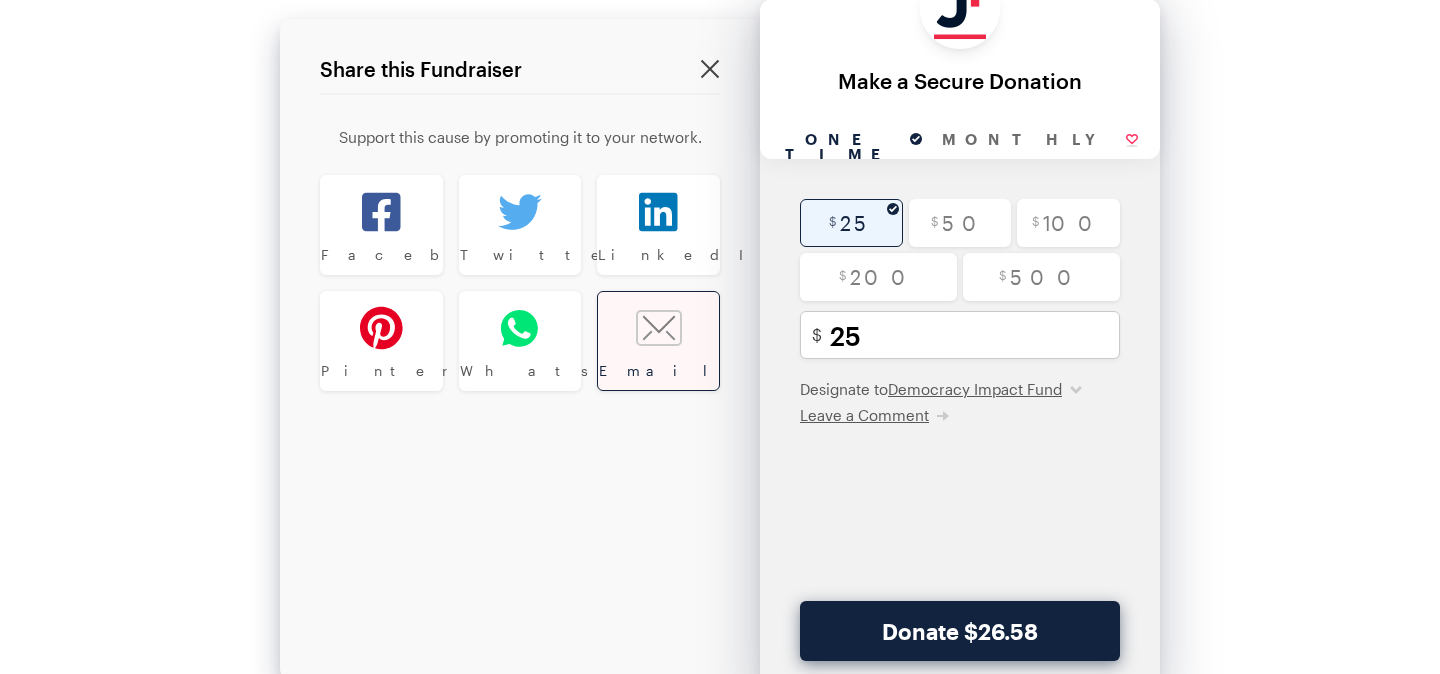 click on "Email" at bounding box center [658, 371] 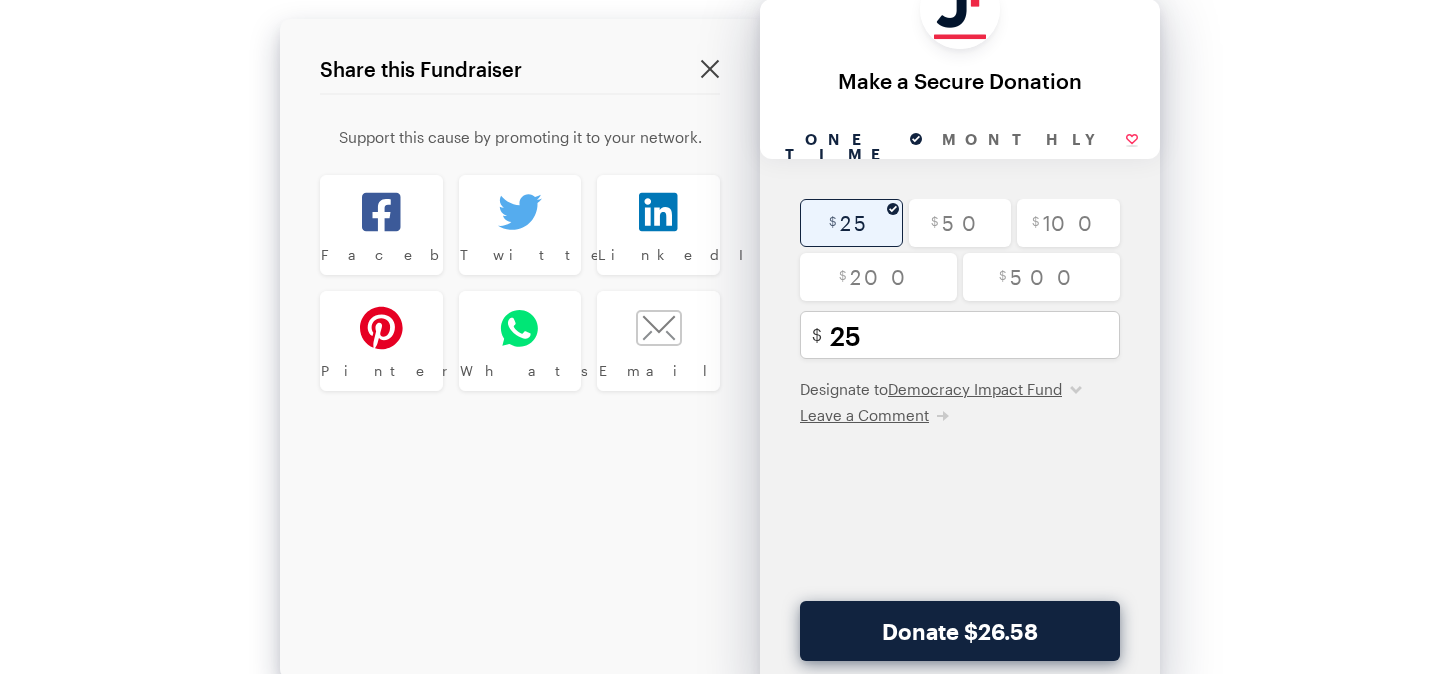 click on "Back
About this Fundraiser
Back
[CURRENCY][NUMBER]
of [CURRENCY][NUMBER] goal
[NUMBER] donors
Fuel Frontline Power. Defend Our Democracy.
This isn’t just a donation—it’s an investment in the people who hold the line for democracy every day. JustFund's Democracy Impact Fund brings together trusted local groups organizing their neighbors, protecting the vote, and building long-term power. One gift supports many. Together, we can turn concern into collective action.
If you are interested in contributing a larger amount or are interested in contributing via your Donor Advised Fund, please reach out to [EMAIL].
Share this Fundraiser
Share this Fundraiser
Copy" at bounding box center (720, 368) 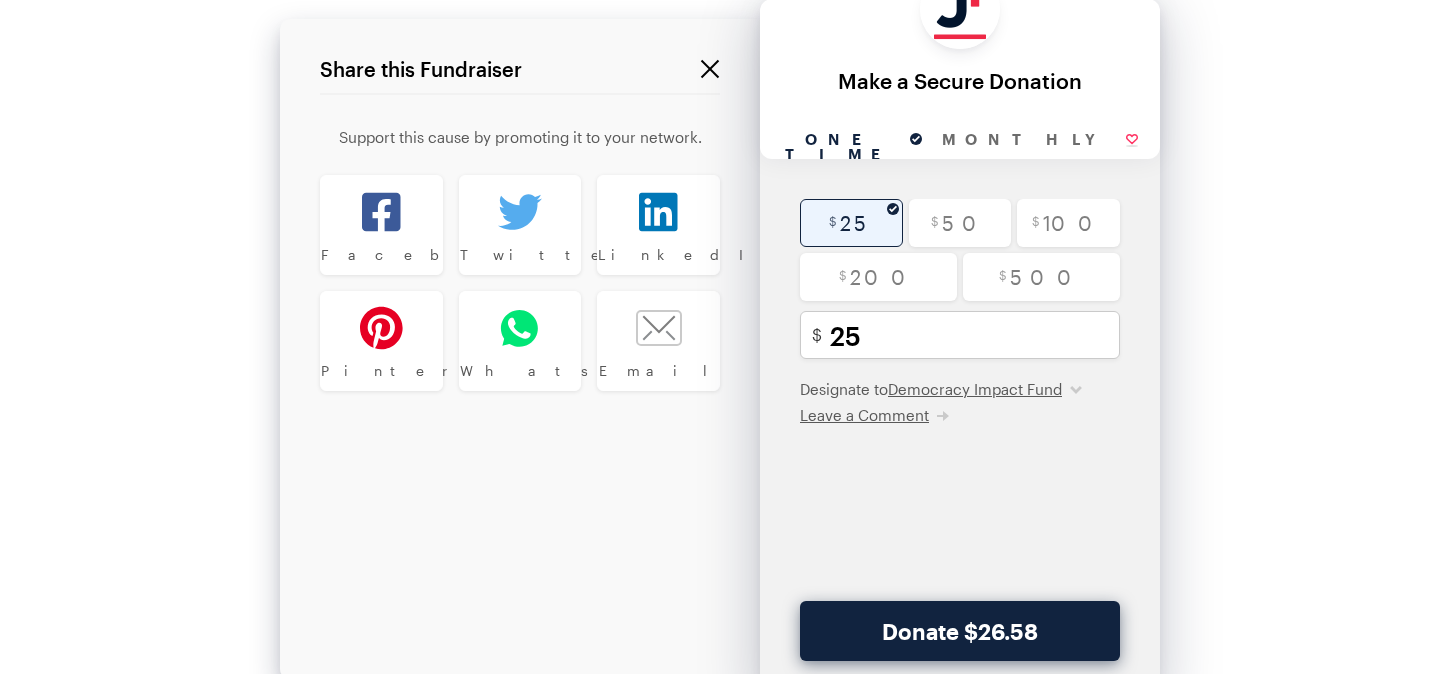 click at bounding box center (710, 69) 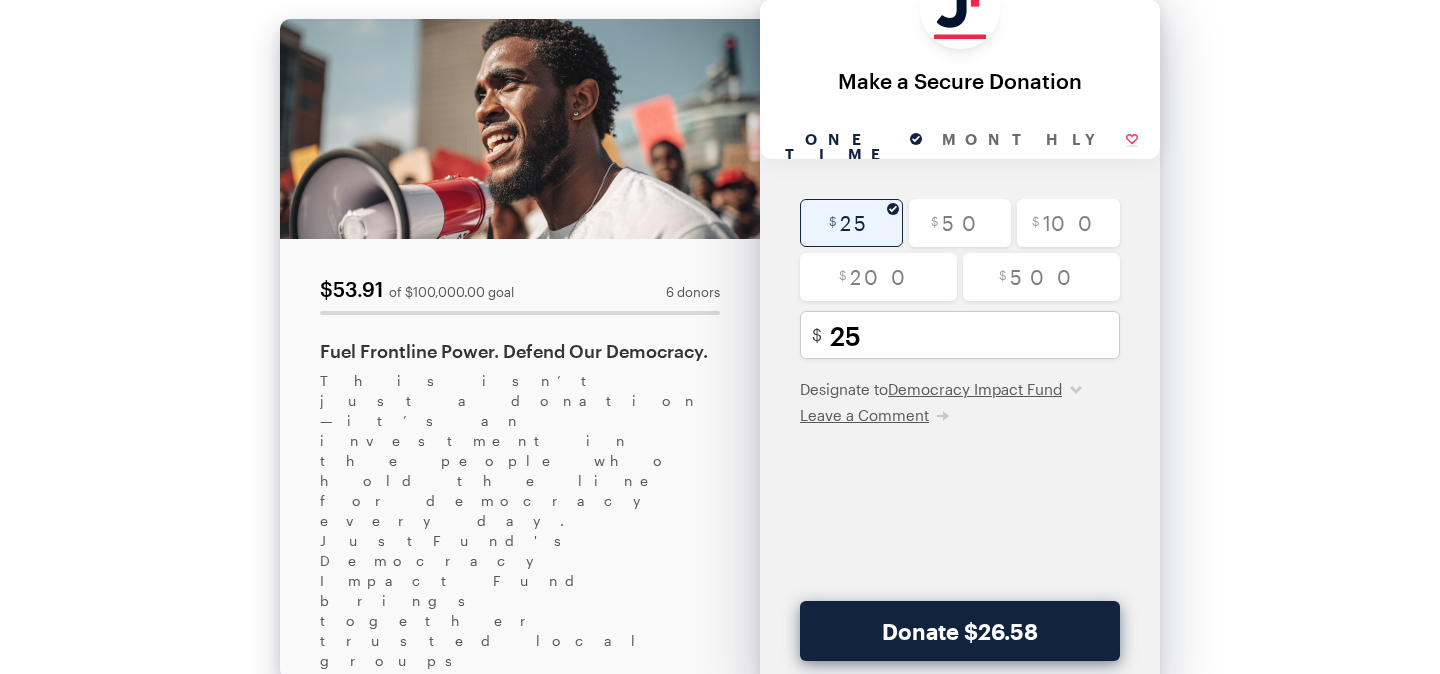 drag, startPoint x: 365, startPoint y: 539, endPoint x: 510, endPoint y: 540, distance: 145.00345 